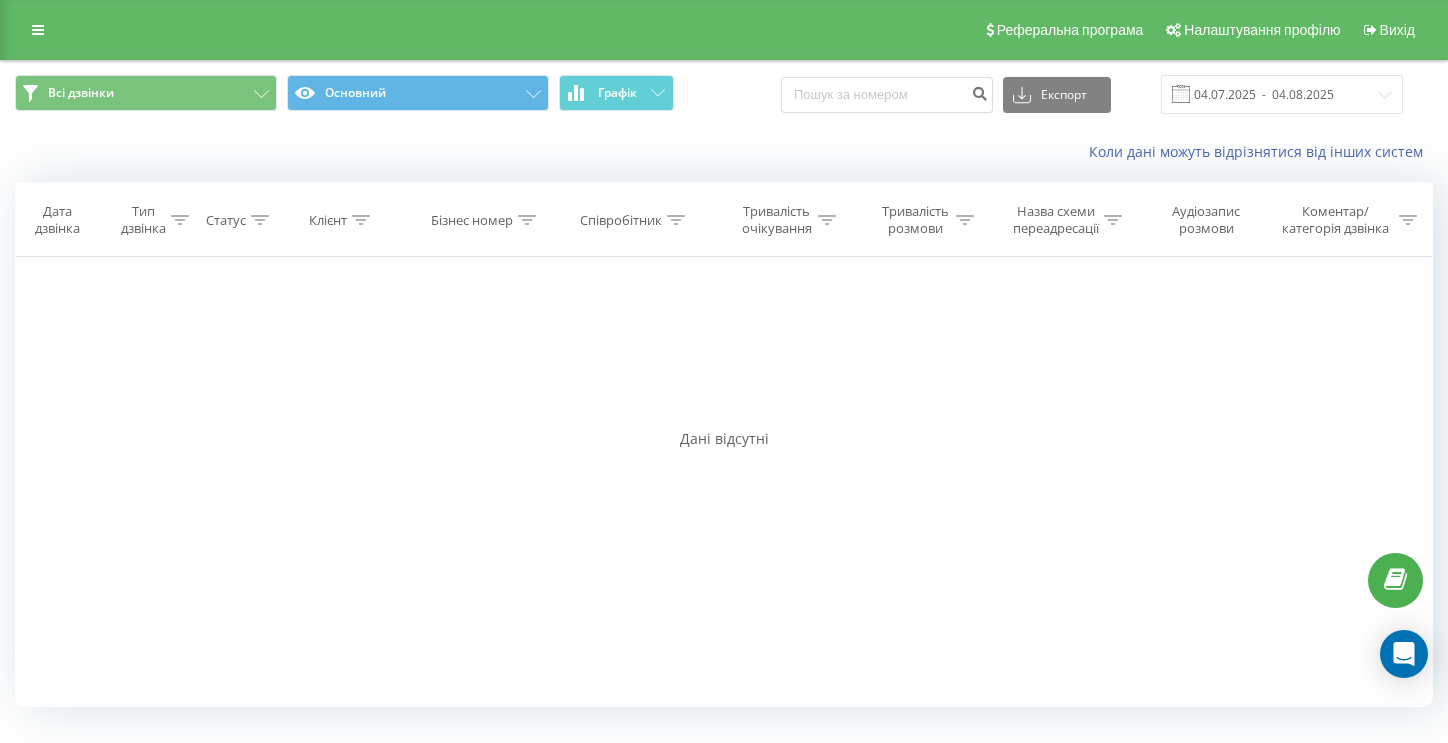 scroll, scrollTop: 0, scrollLeft: 0, axis: both 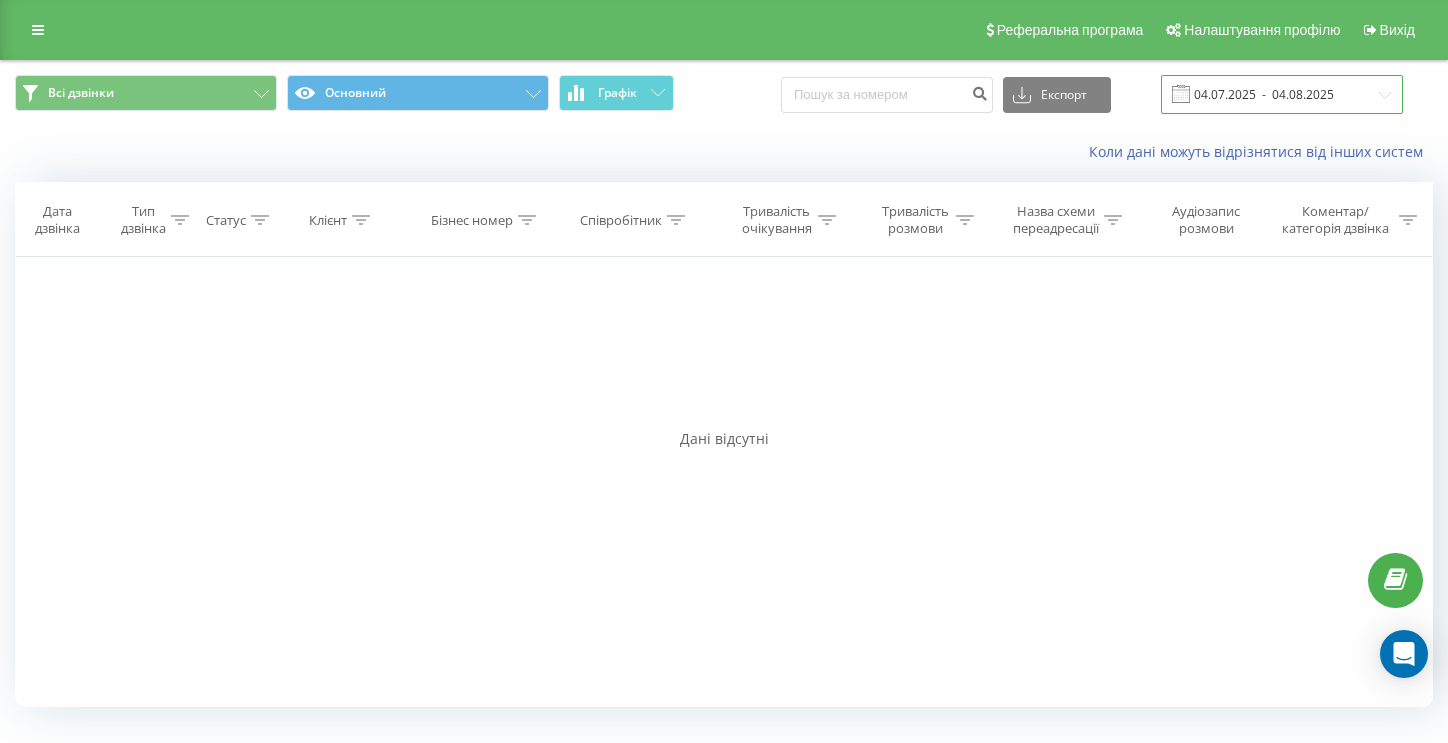 click on "04.07.2025  -  04.08.2025" at bounding box center (1282, 94) 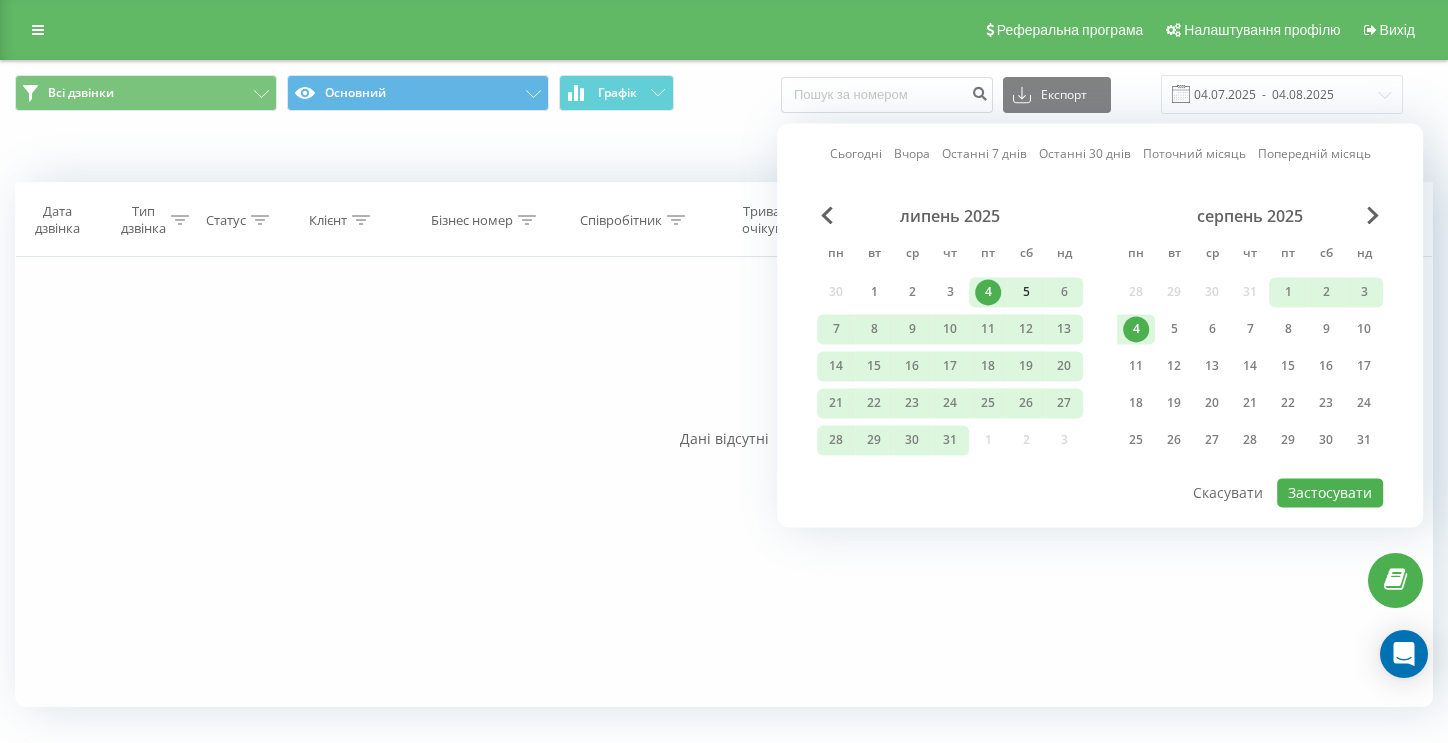 click on "5" at bounding box center (1026, 292) 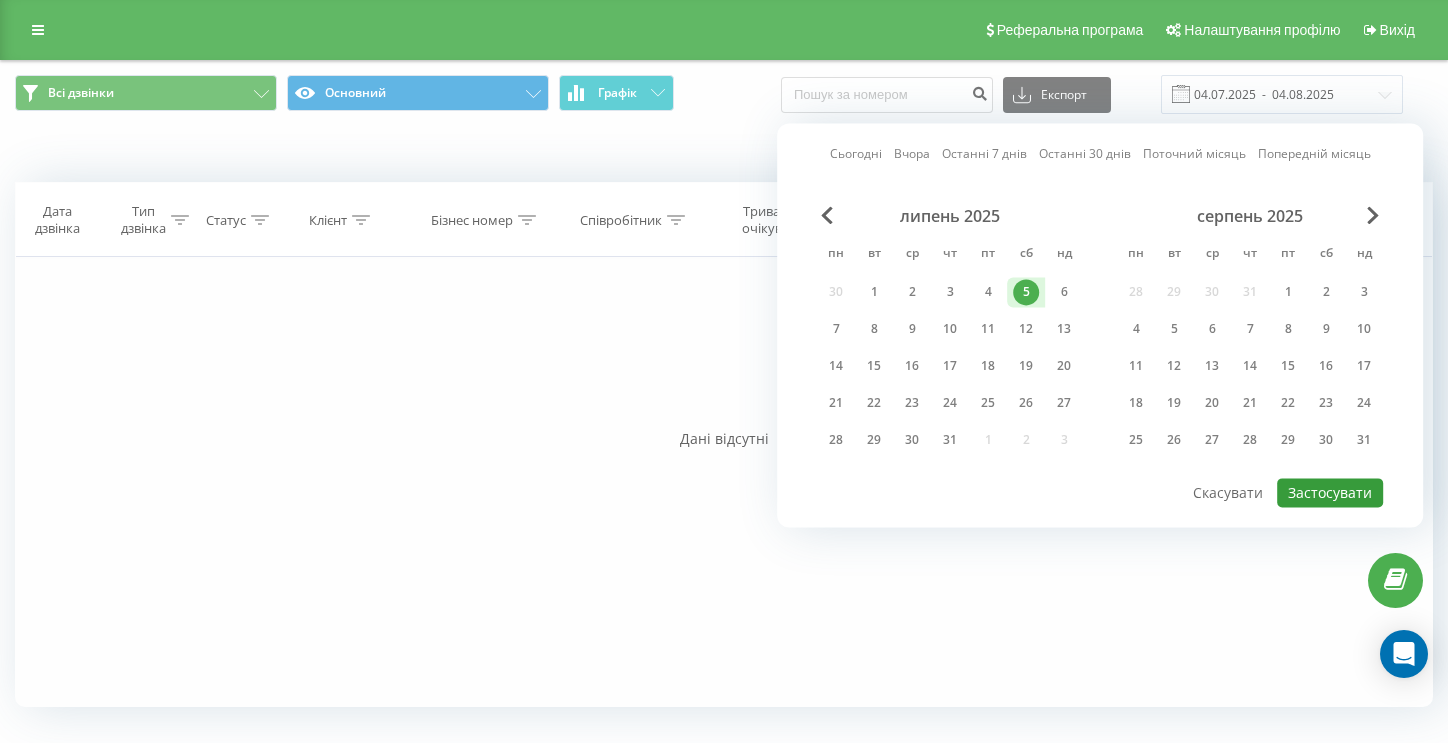 click on "Застосувати" at bounding box center [1330, 492] 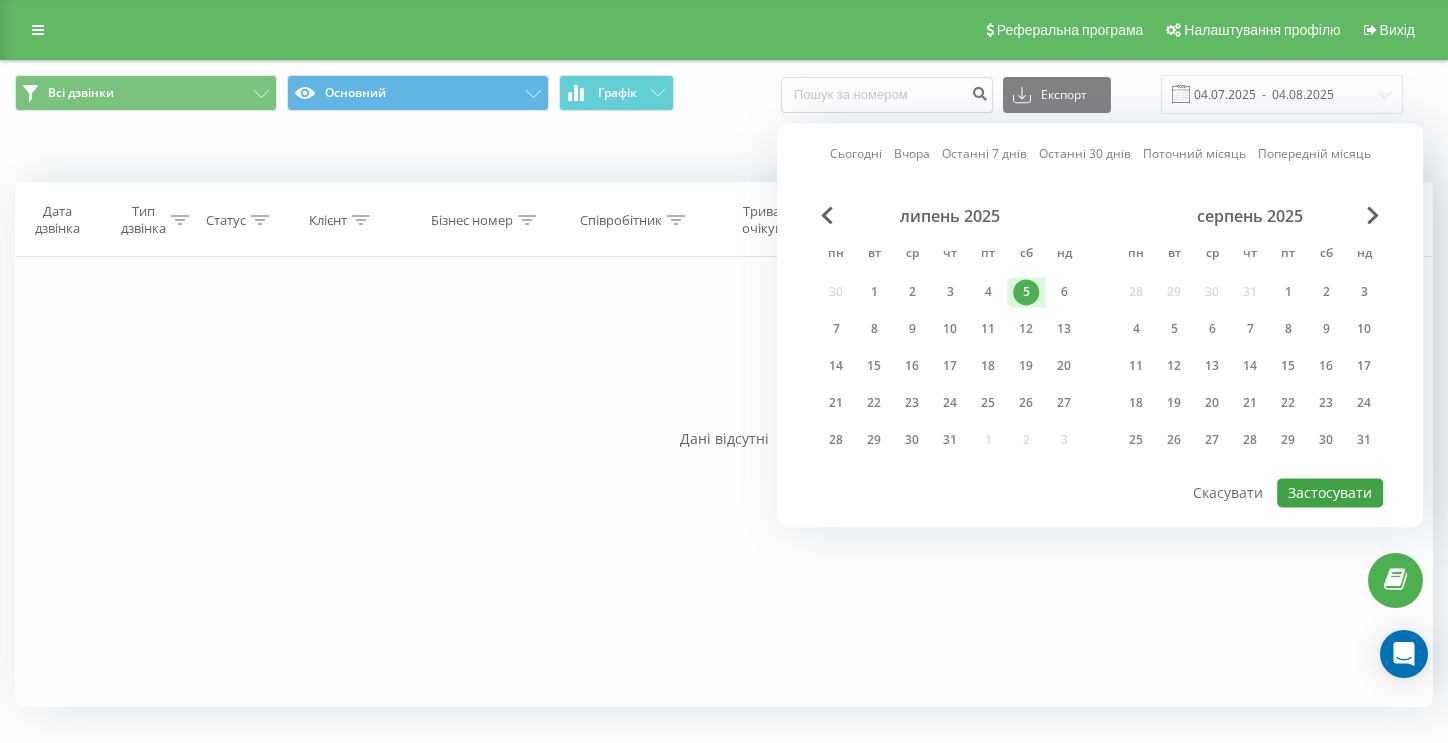 type on "05.07.2025  -  05.07.2025" 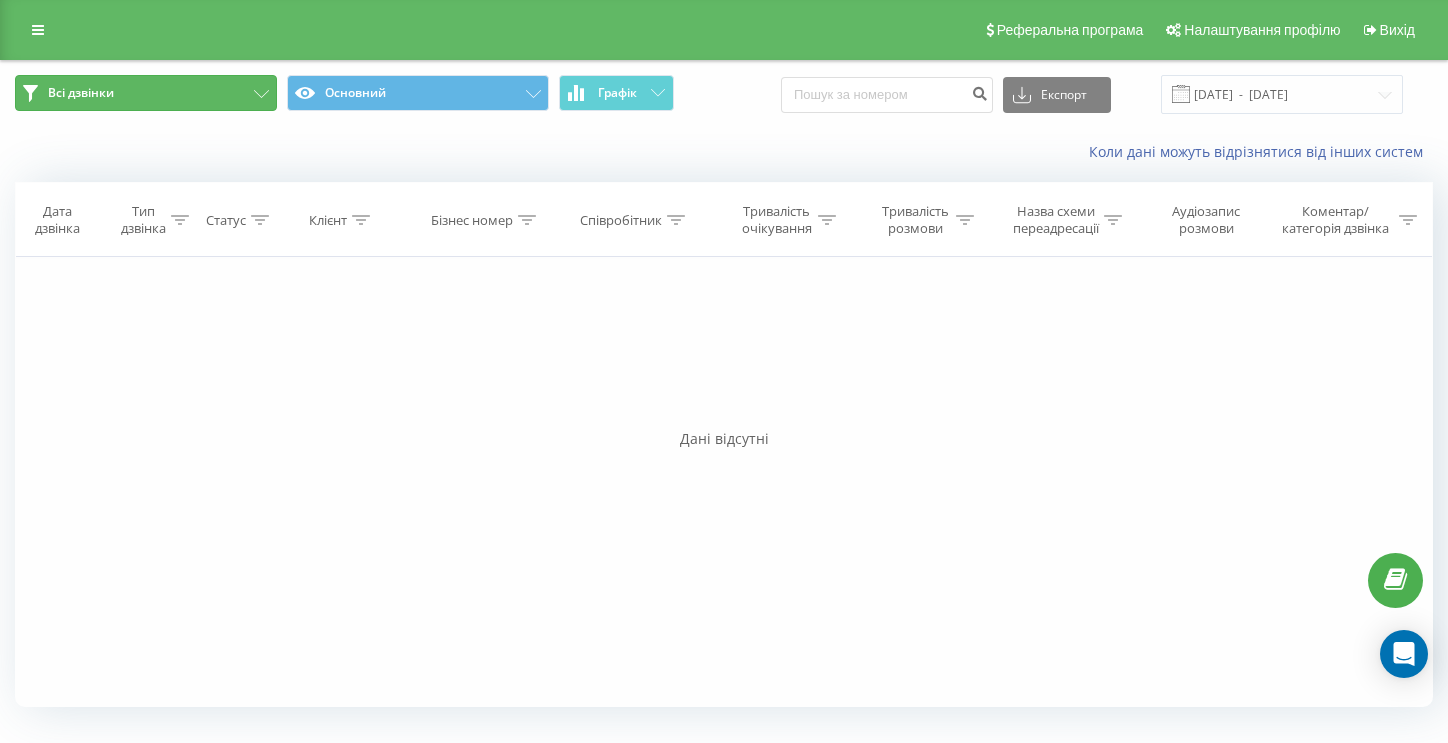 click on "Всі дзвінки" at bounding box center (146, 93) 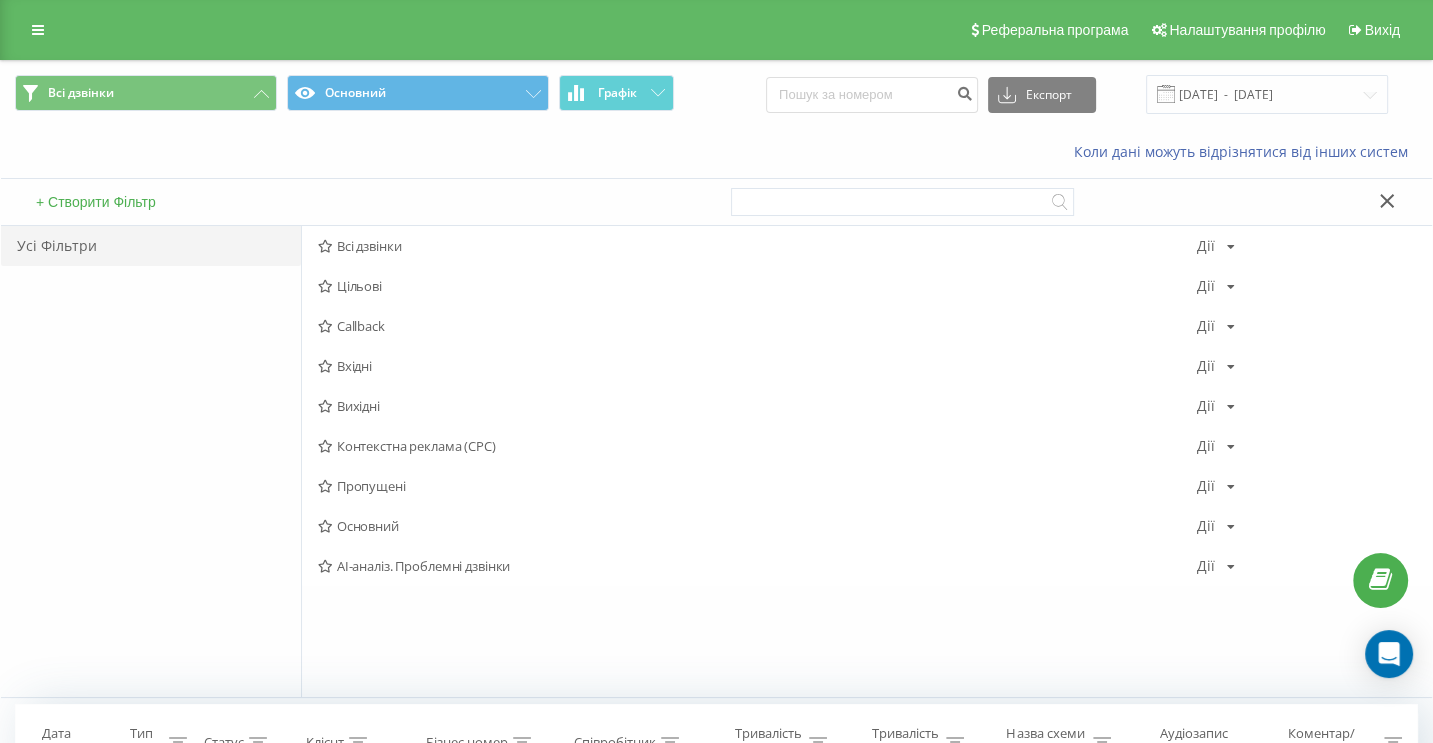 click on "Коли дані можуть відрізнятися вiд інших систем" at bounding box center [716, 152] 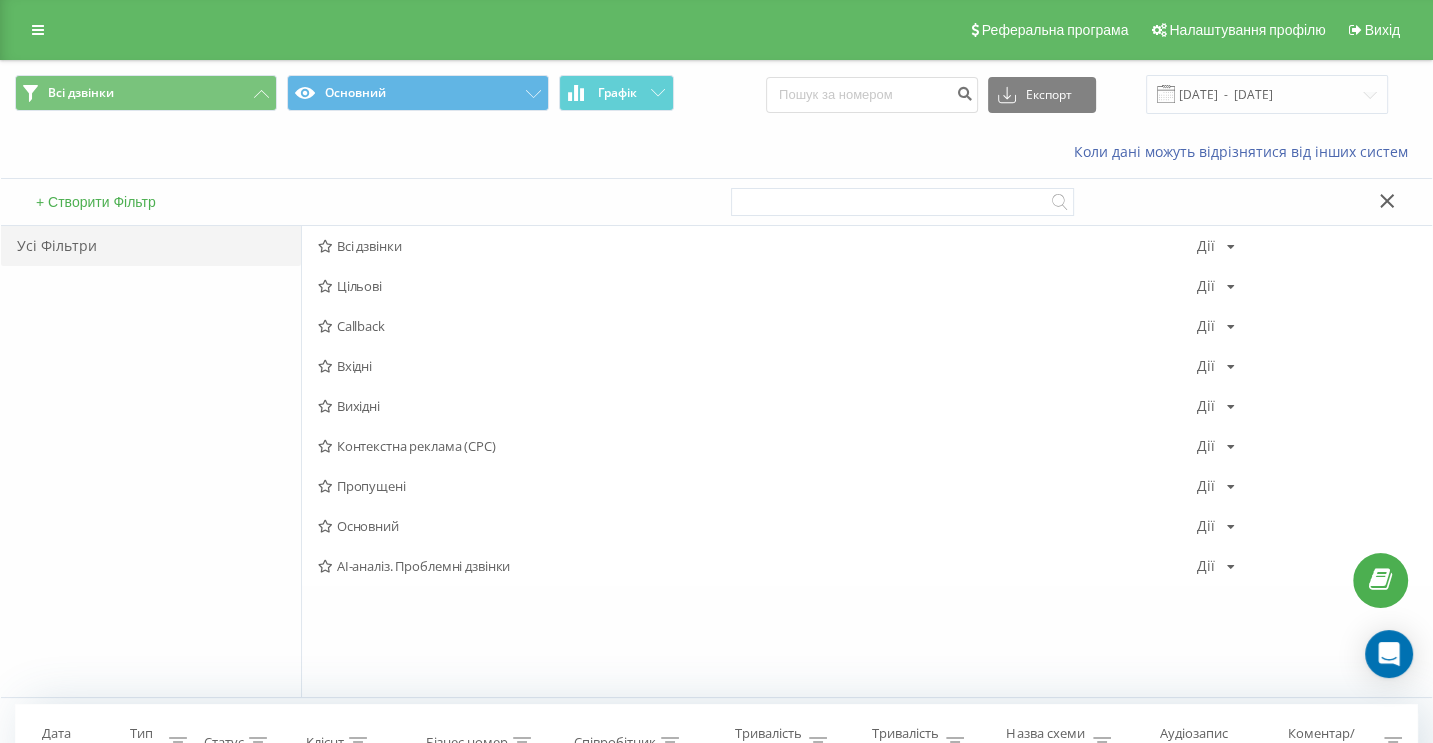 click 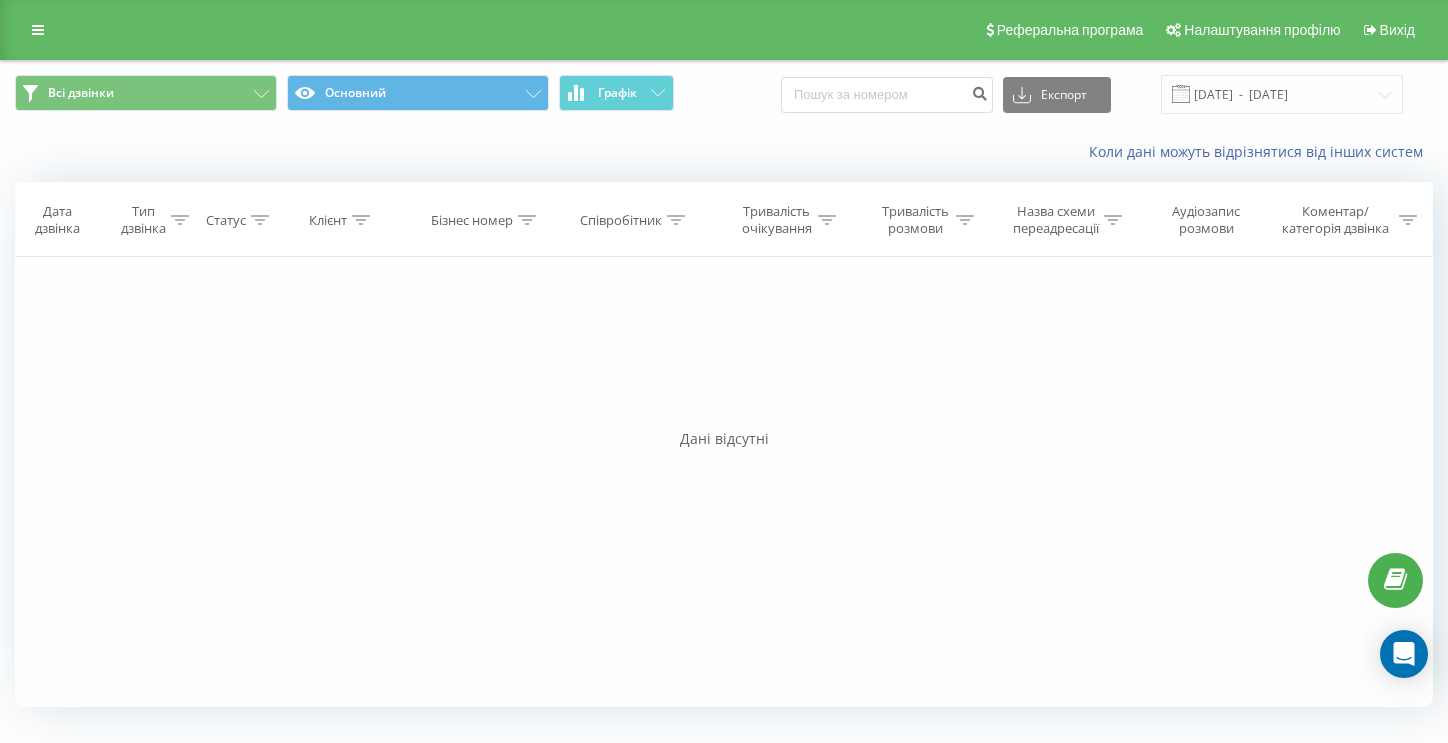 click 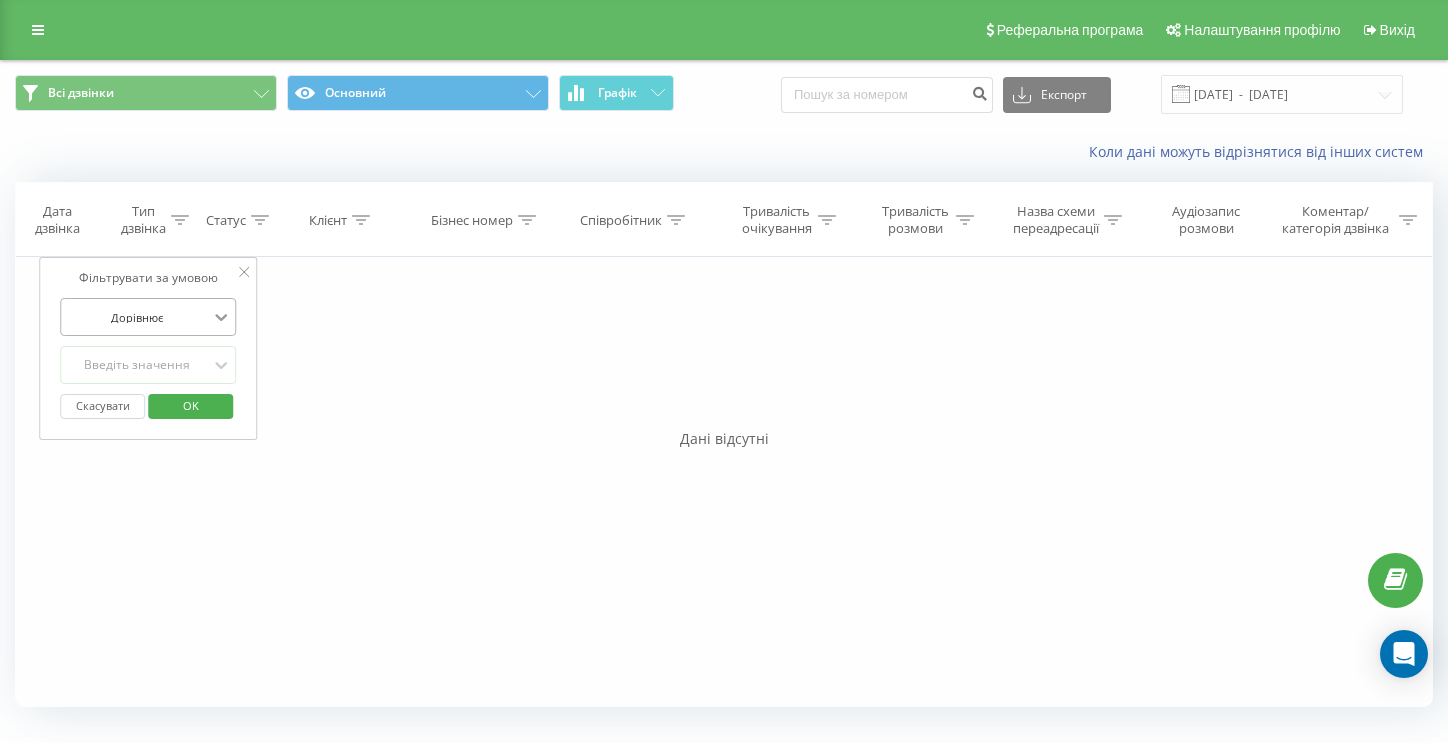 click 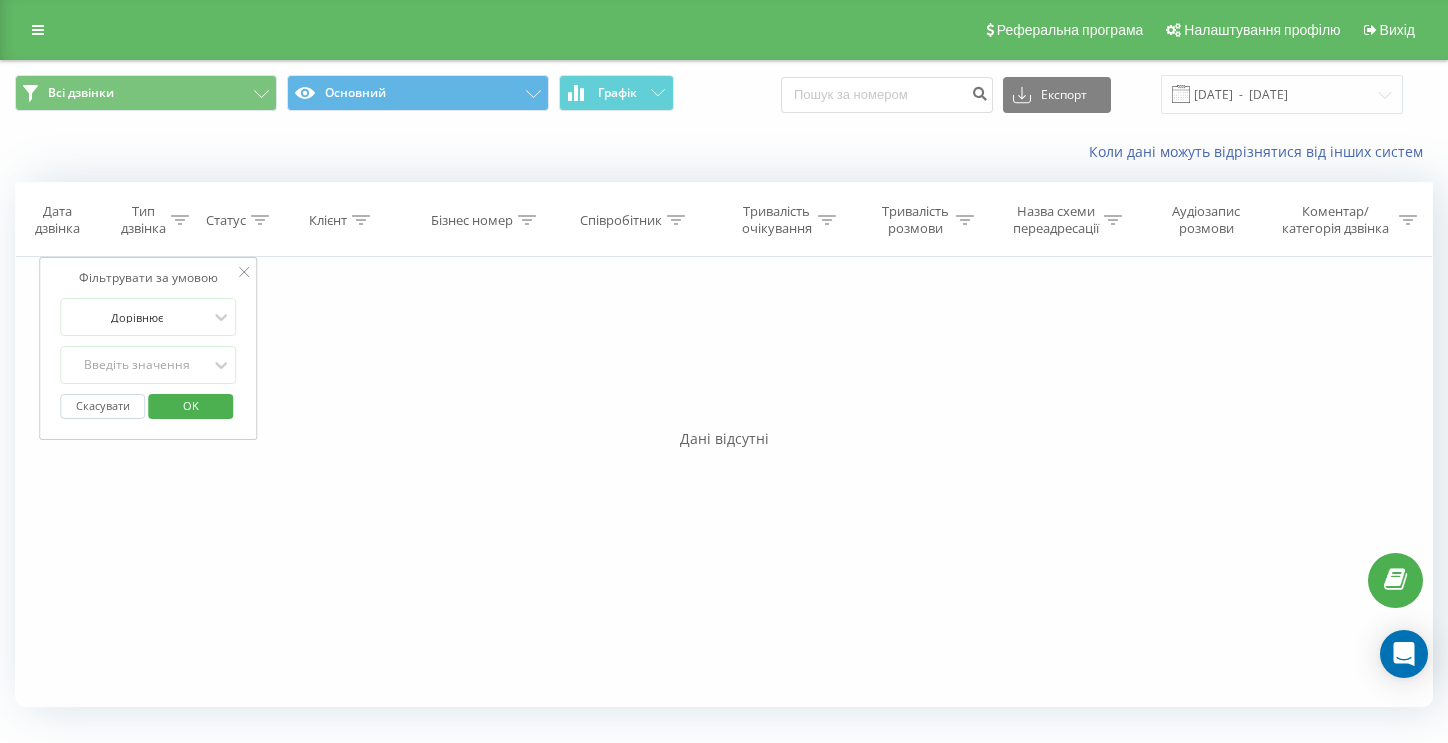 click on "Фільтрувати за умовою Дорівнює Введіть значення Скасувати OK Фільтрувати за умовою Дорівнює Введіть значення Скасувати OK Фільтрувати за умовою Містить Скасувати OK Фільтрувати за умовою Містить Скасувати OK Фільтрувати за умовою Містить Скасувати OK Фільтрувати за умовою Дорівнює Скасувати OK Фільтрувати за умовою Дорівнює Скасувати OK Фільтрувати за умовою Містить Скасувати OK Фільтрувати за умовою Дорівнює Введіть значення Скасувати OK" at bounding box center (724, 482) 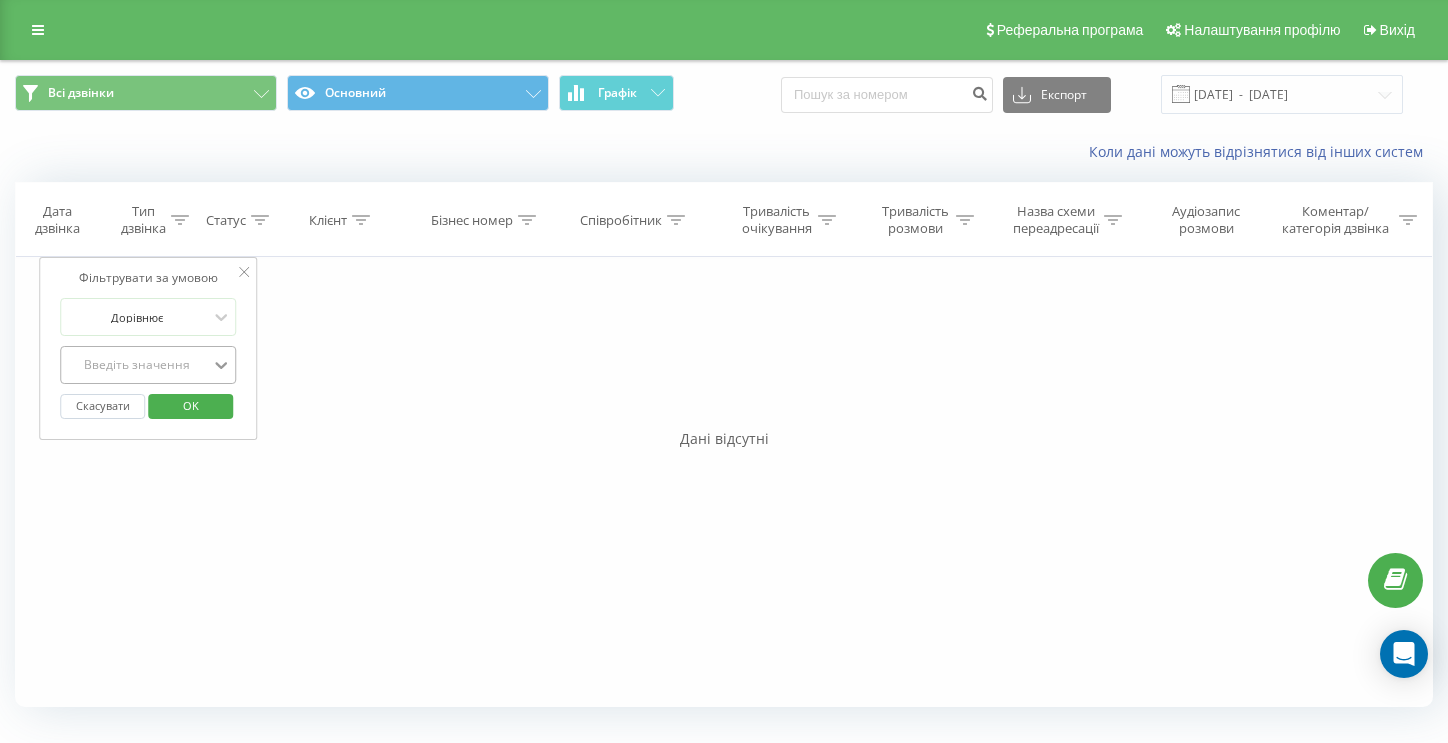 click 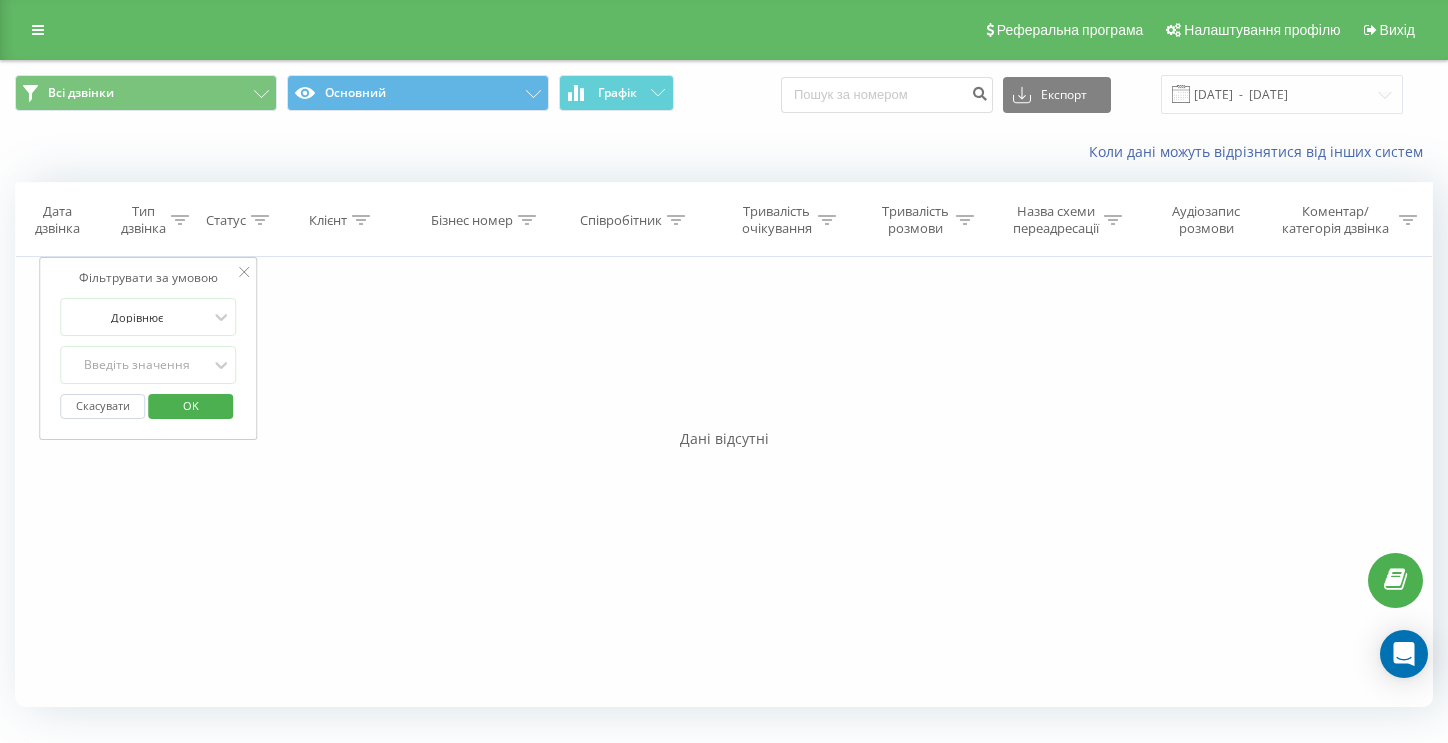 click on "Фільтрувати за умовою Дорівнює Введіть значення Скасувати OK Фільтрувати за умовою Дорівнює Введіть значення Скасувати OK Фільтрувати за умовою Містить Скасувати OK Фільтрувати за умовою Містить Скасувати OK Фільтрувати за умовою Містить Скасувати OK Фільтрувати за умовою Дорівнює Скасувати OK Фільтрувати за умовою Дорівнює Скасувати OK Фільтрувати за умовою Містить Скасувати OK Фільтрувати за умовою Дорівнює Введіть значення Скасувати OK" at bounding box center [724, 482] 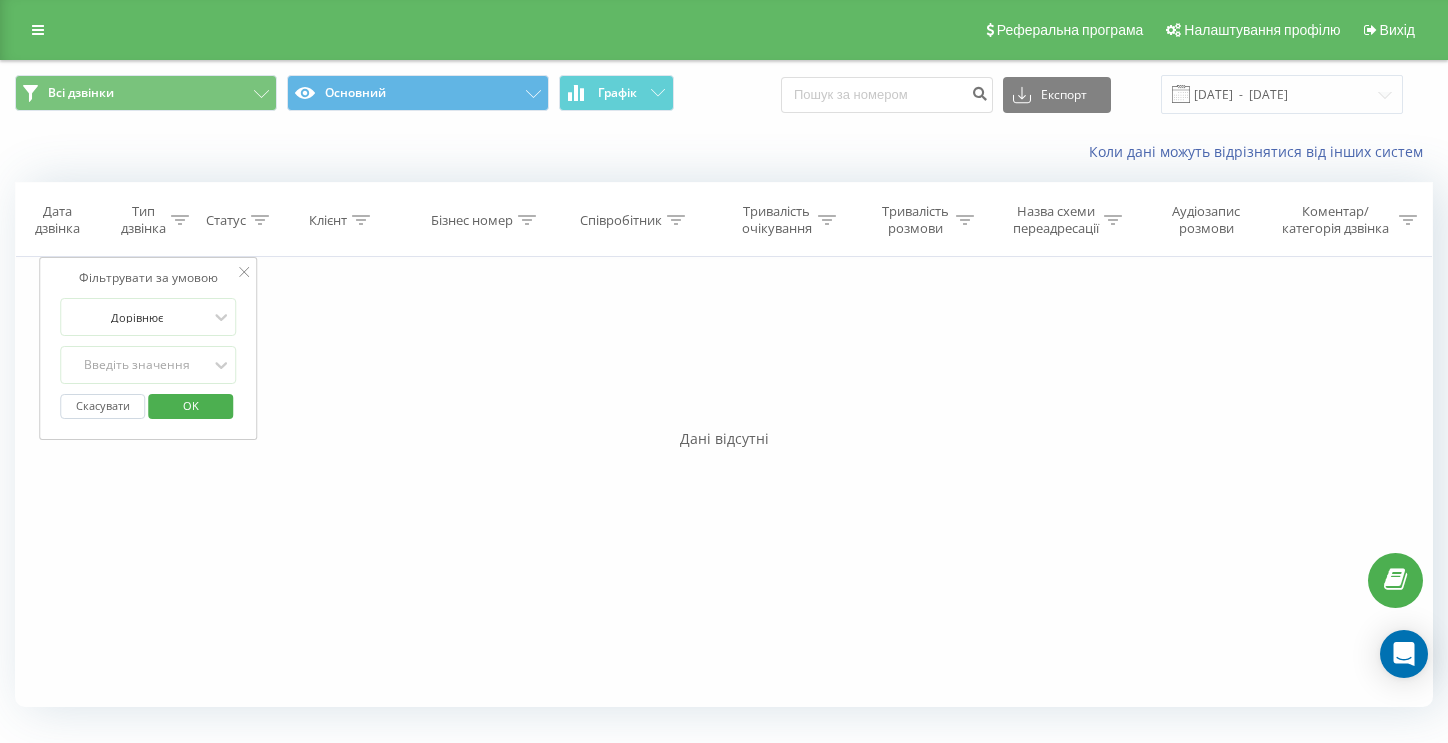 click on "Фільтрувати за умовою Дорівнює Введіть значення Скасувати OK Фільтрувати за умовою Дорівнює Введіть значення Скасувати OK Фільтрувати за умовою Містить Скасувати OK Фільтрувати за умовою Містить Скасувати OK Фільтрувати за умовою Містить Скасувати OK Фільтрувати за умовою Дорівнює Скасувати OK Фільтрувати за умовою Дорівнює Скасувати OK Фільтрувати за умовою Містить Скасувати OK Фільтрувати за умовою Дорівнює Введіть значення Скасувати OK" at bounding box center [724, 482] 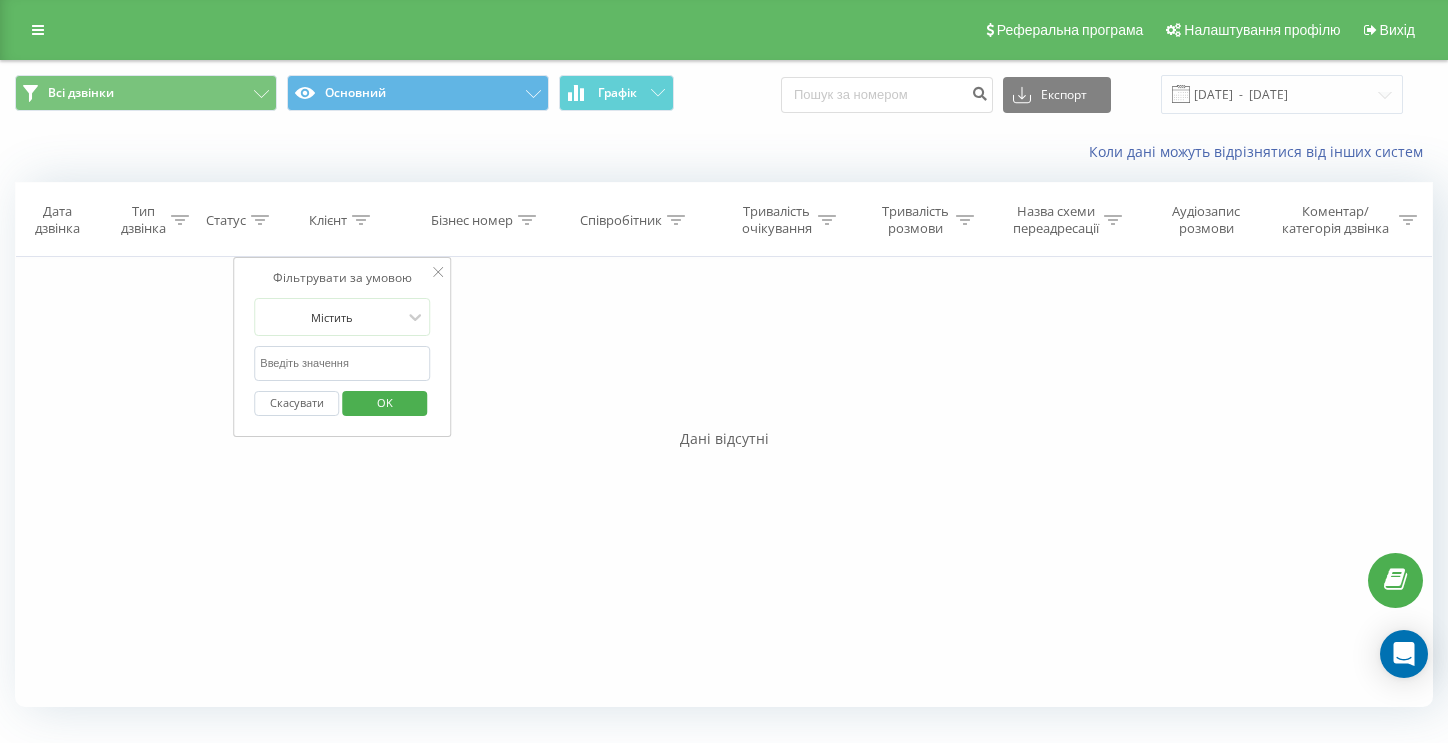 click on "Всі дзвінки Основний Графік Експорт .csv .xls .xlsx 05.07.2025  -  05.07.2025" at bounding box center (724, 94) 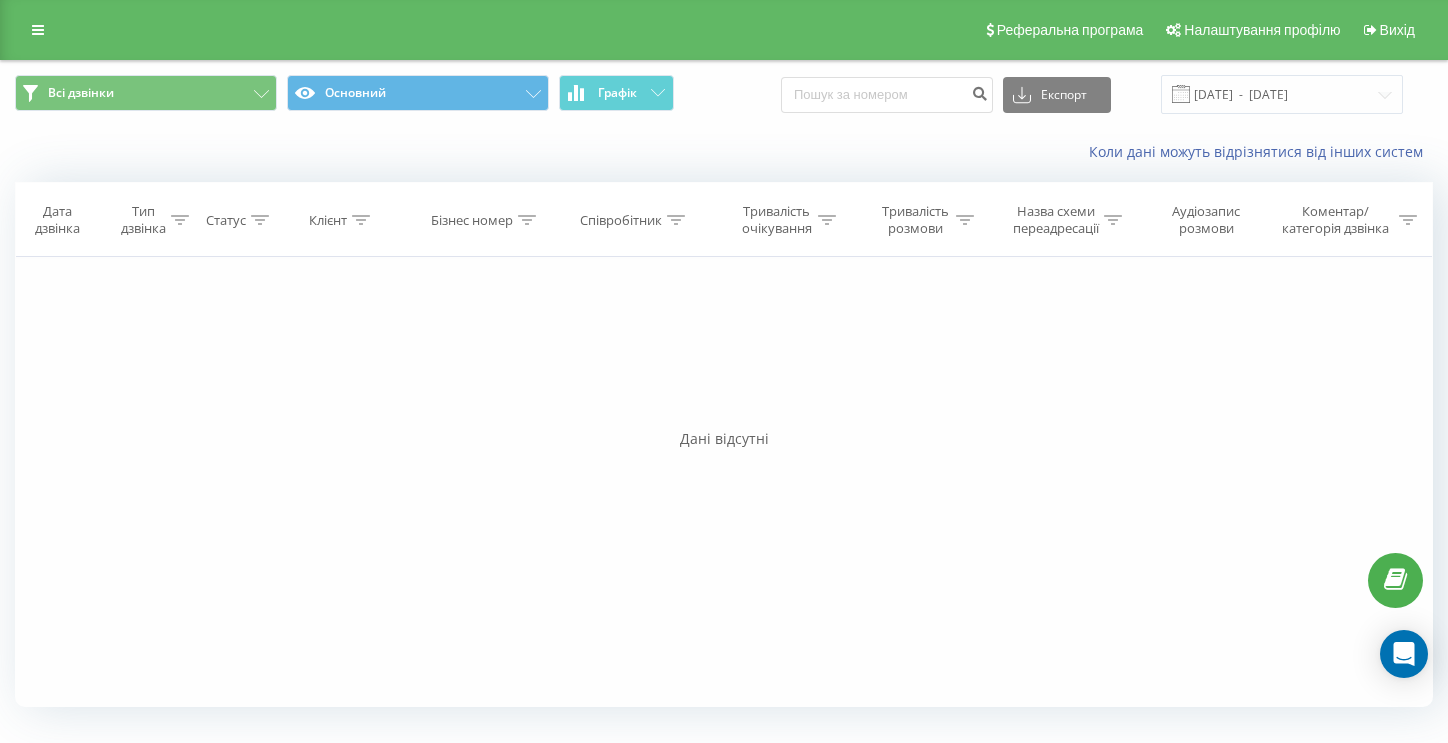 click on "Дата дзвінка" at bounding box center (57, 220) 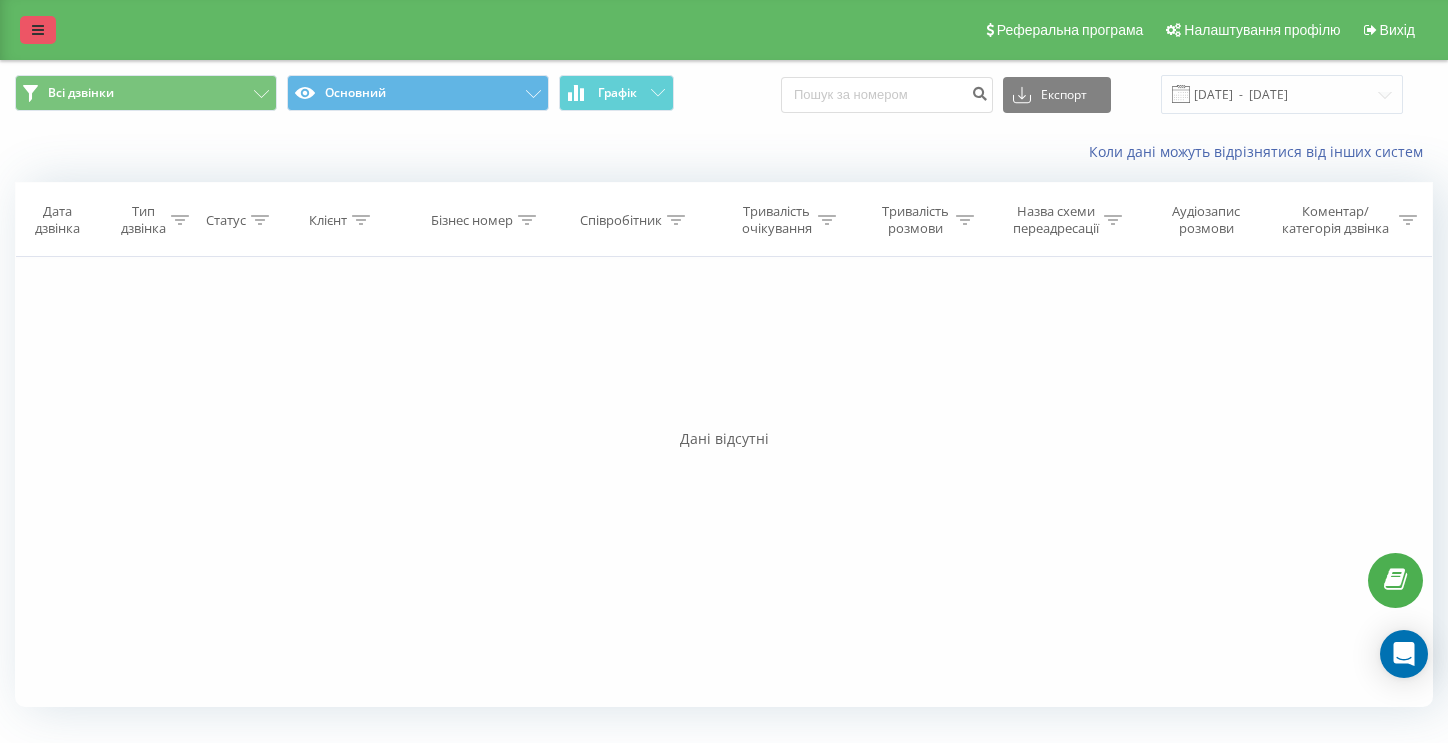 click at bounding box center (38, 30) 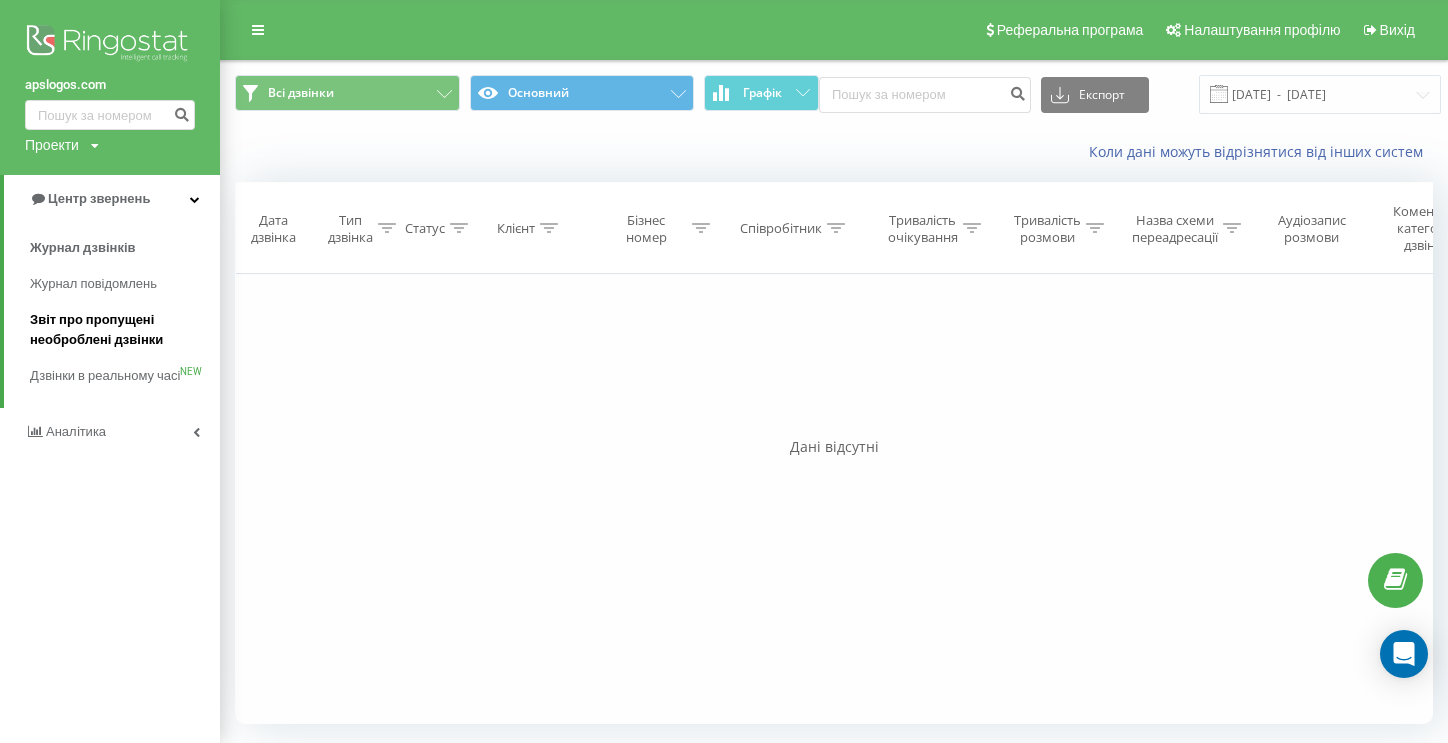 click on "Звіт про пропущені необроблені дзвінки" at bounding box center [120, 330] 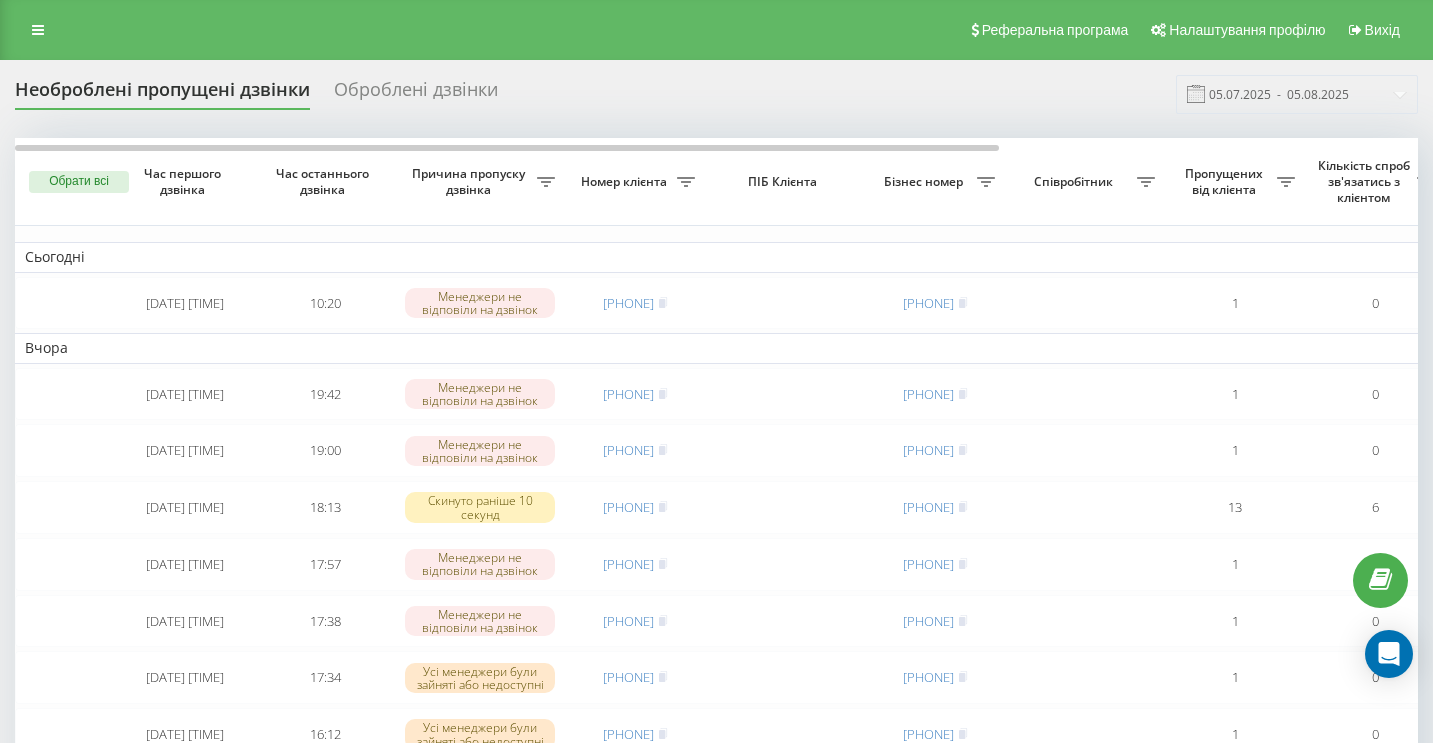 scroll, scrollTop: 0, scrollLeft: 0, axis: both 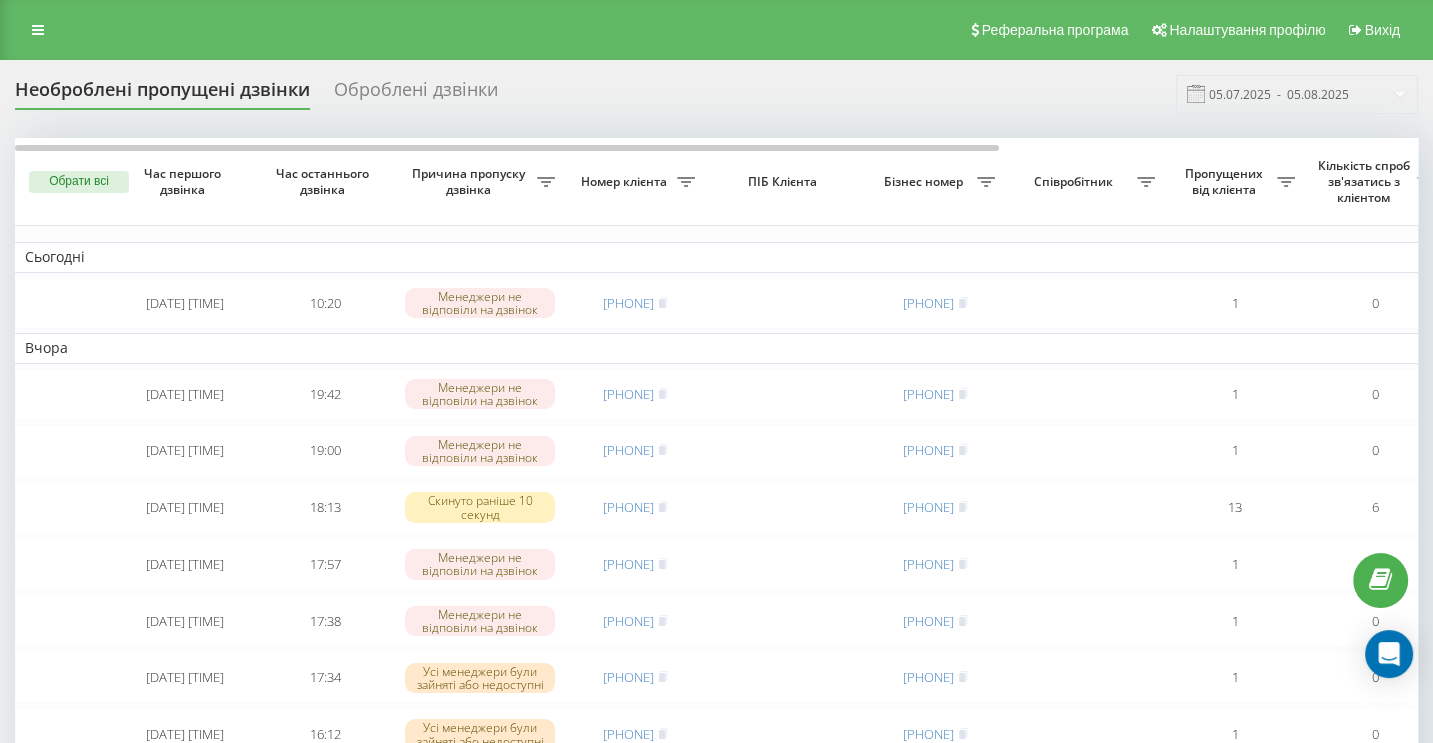 click 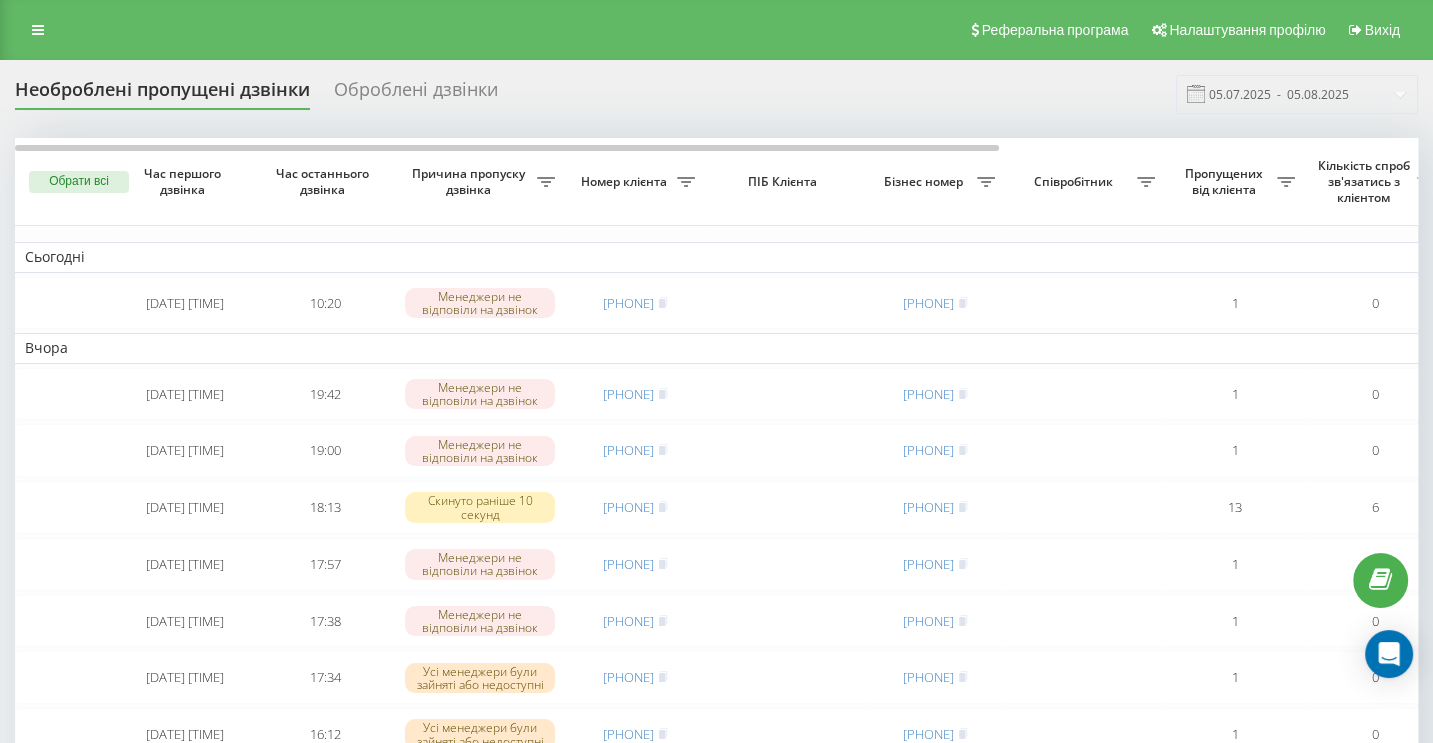 click on "ПІБ Клієнта" at bounding box center (785, 182) 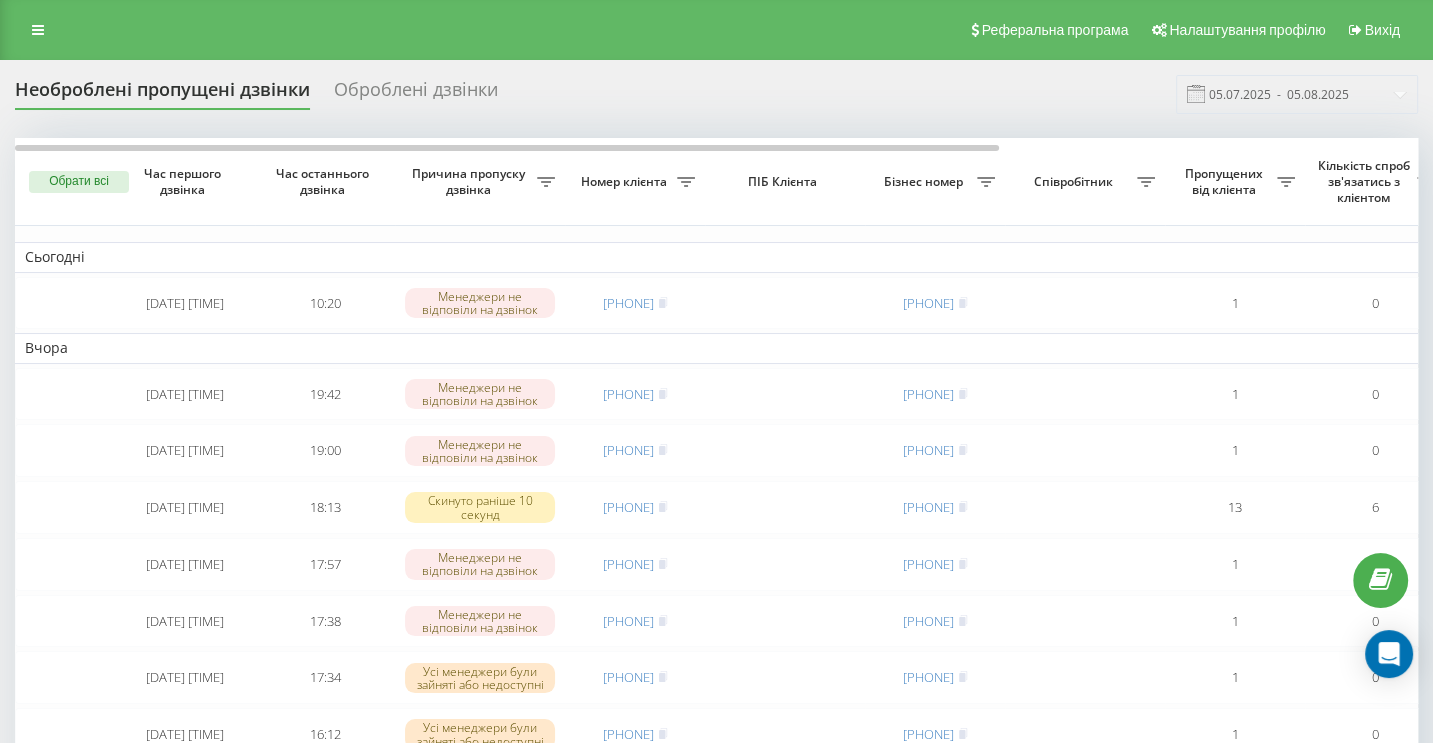 click 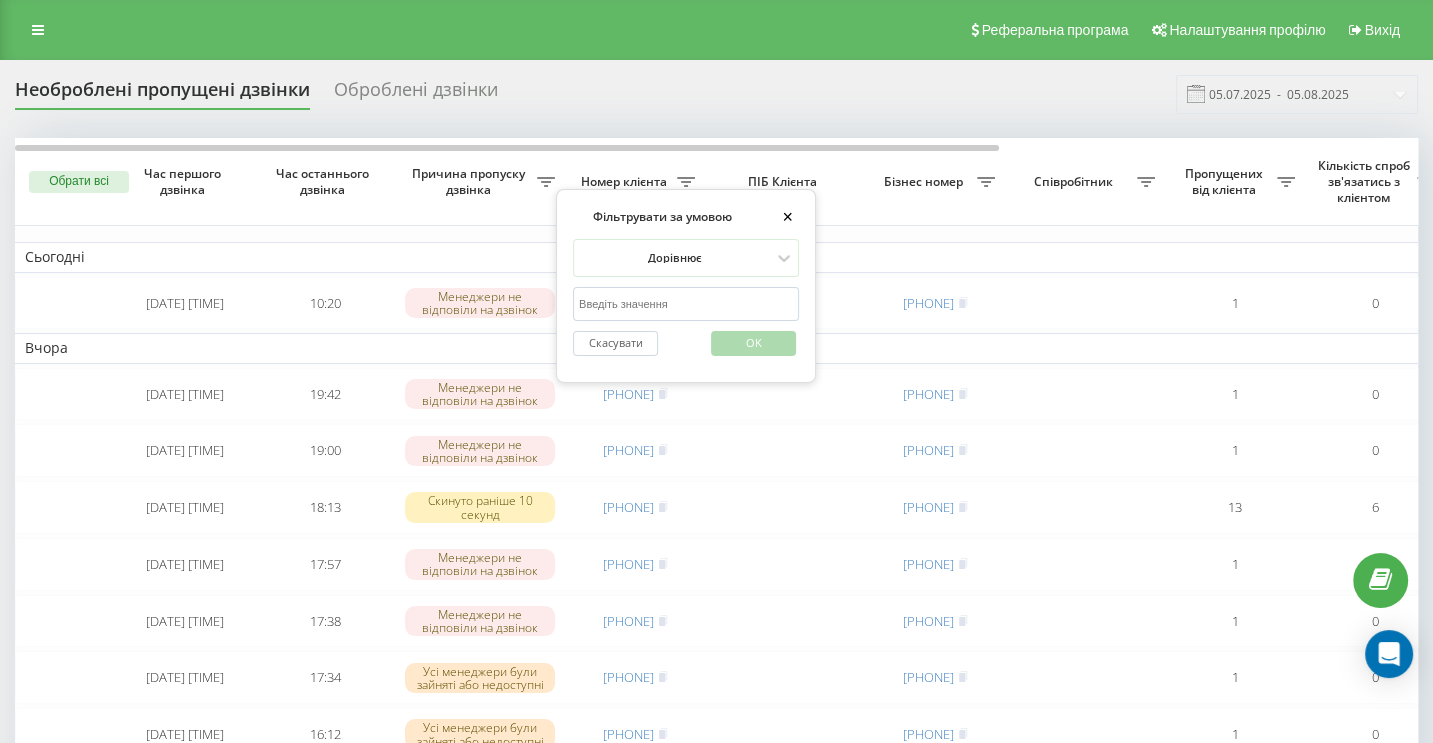 click on "Причина пропуску дзвінка" at bounding box center (480, 182) 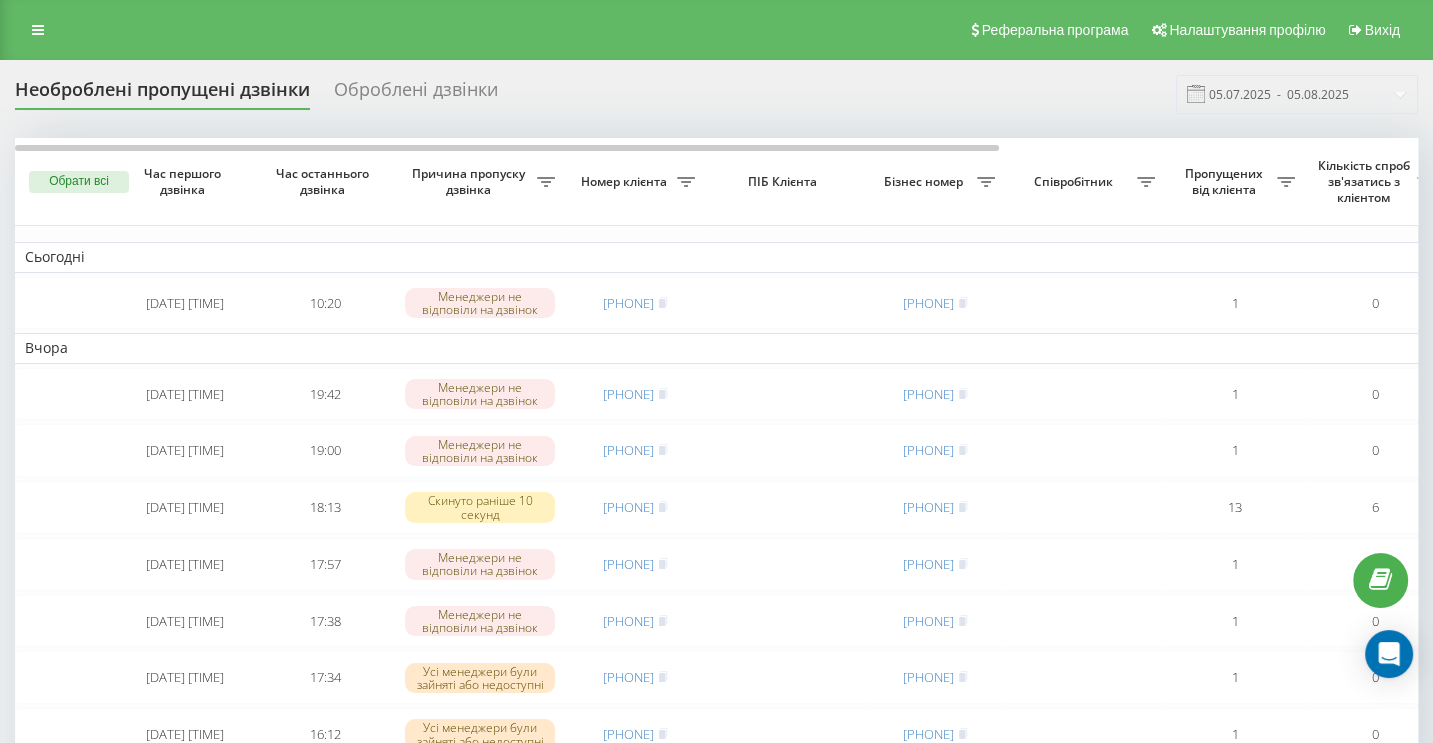 click on "Час першого дзвінка" at bounding box center (185, 181) 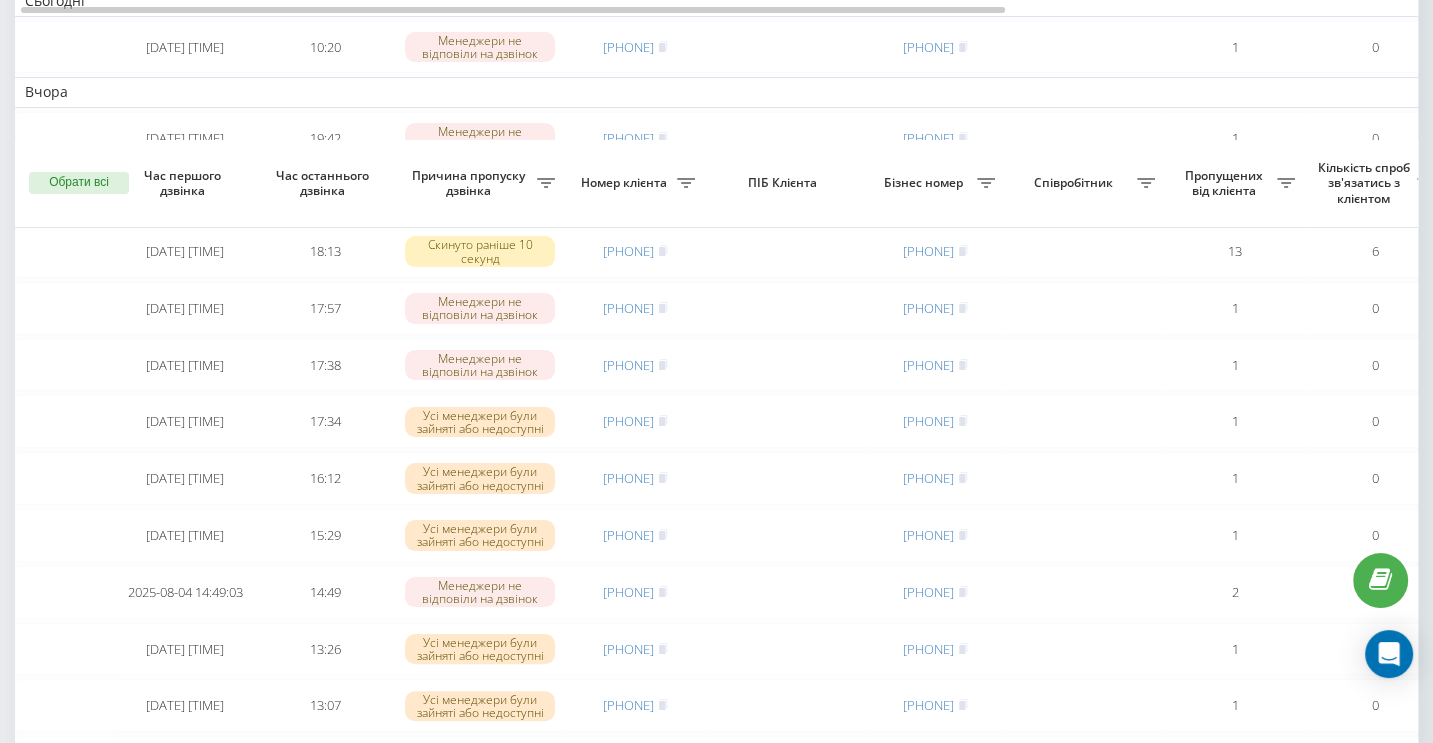 scroll, scrollTop: 0, scrollLeft: 0, axis: both 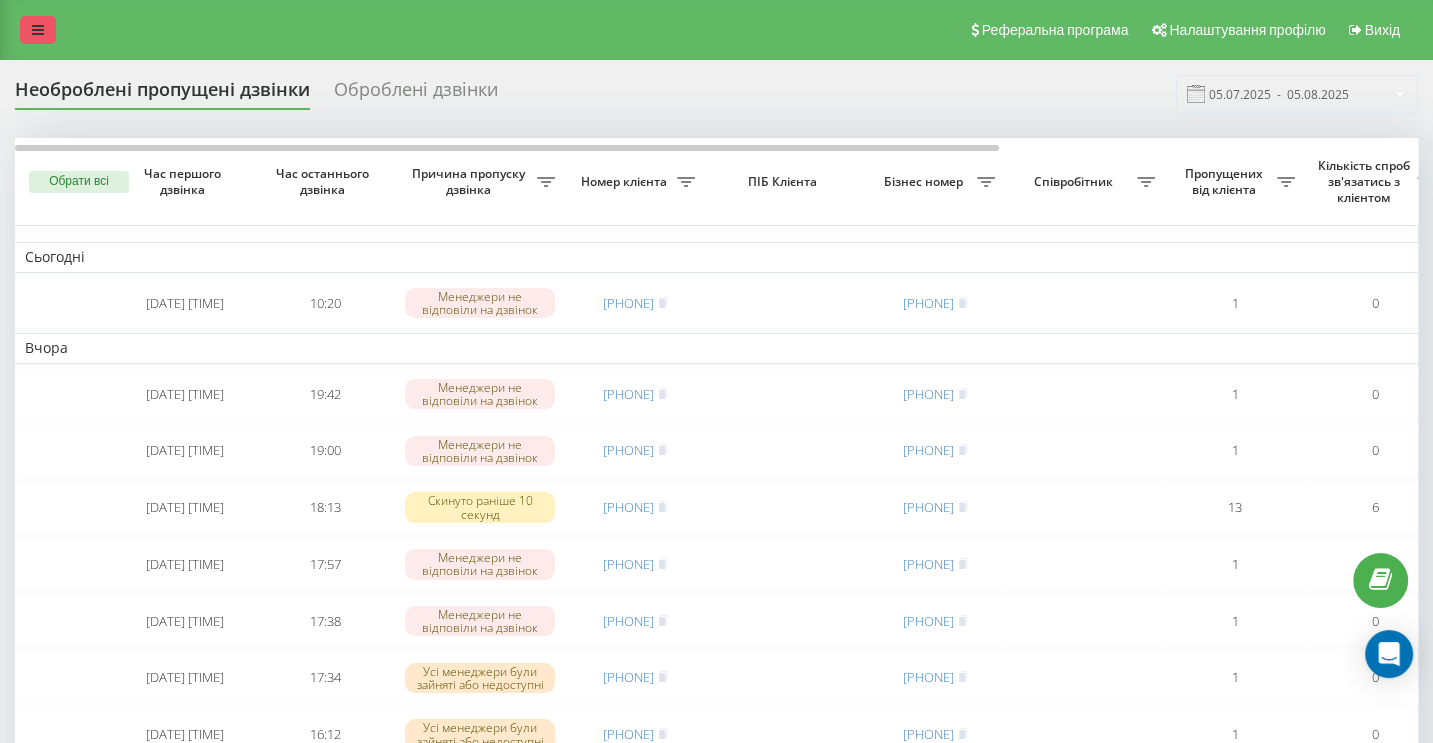 click at bounding box center [38, 30] 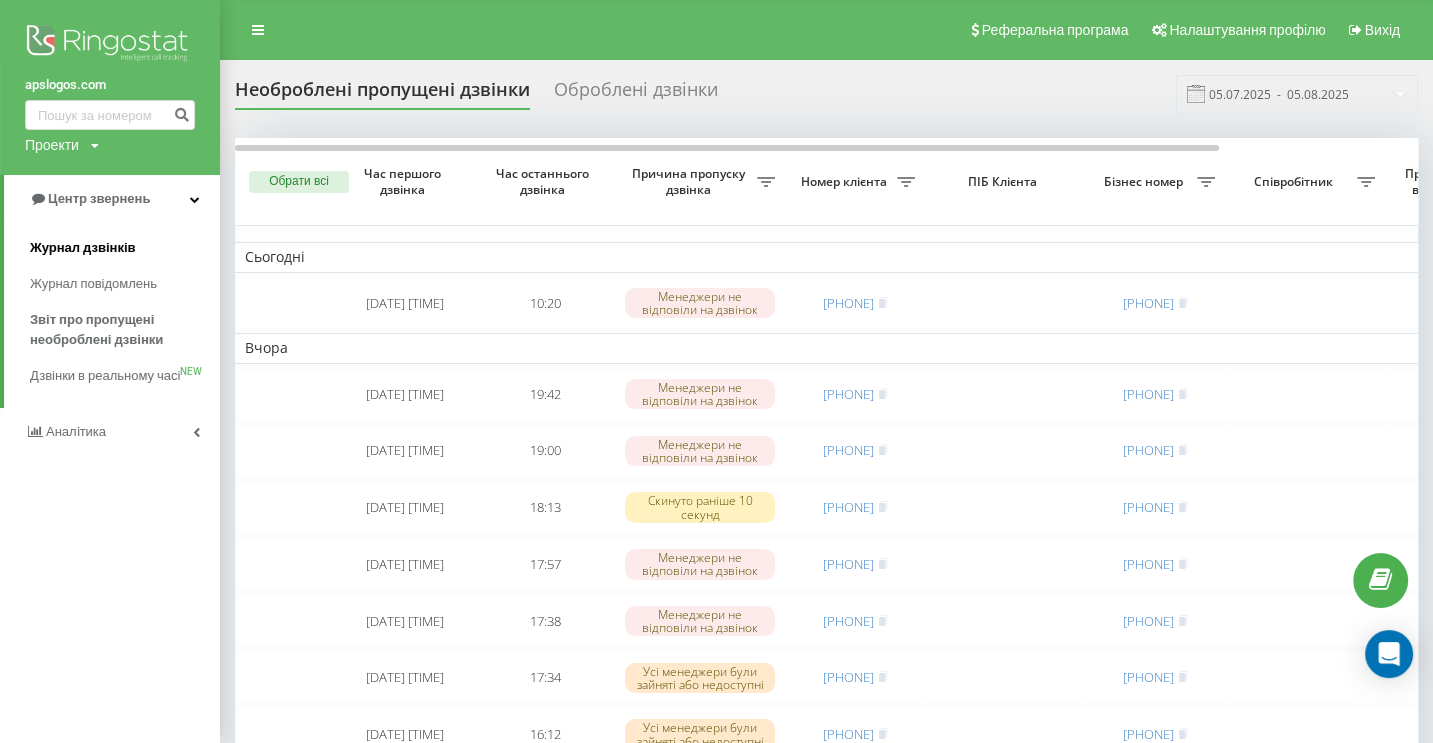 click on "Журнал дзвінків" at bounding box center [83, 248] 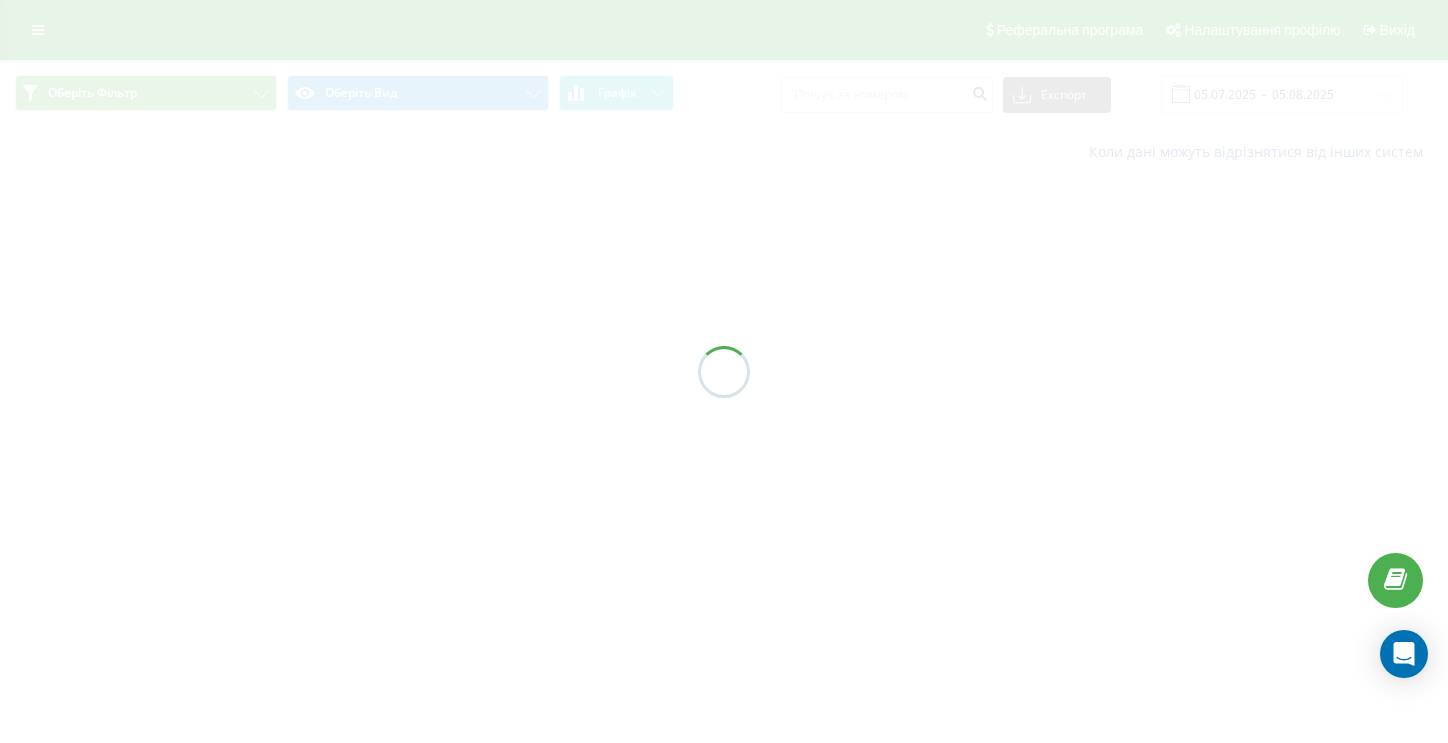scroll, scrollTop: 0, scrollLeft: 0, axis: both 